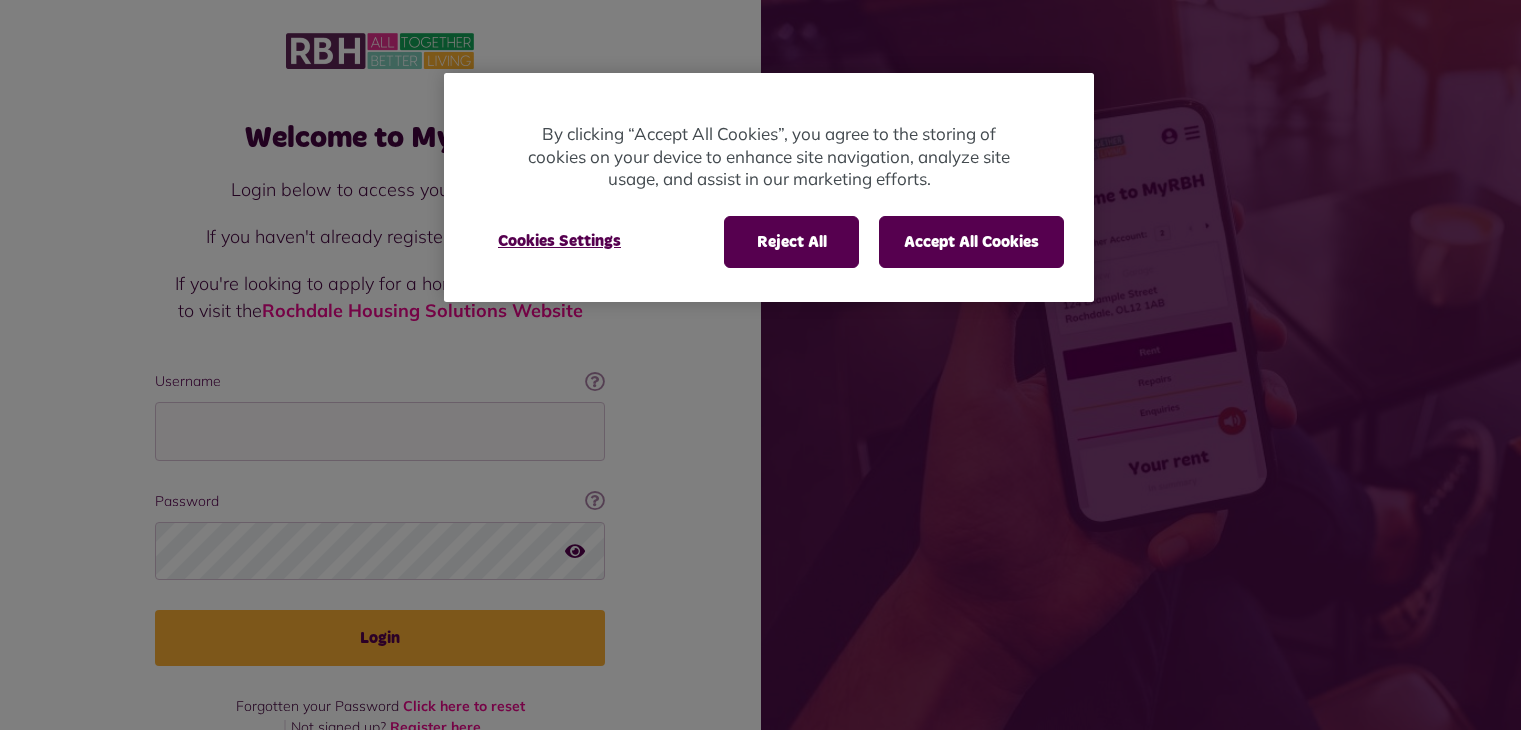 scroll, scrollTop: 0, scrollLeft: 0, axis: both 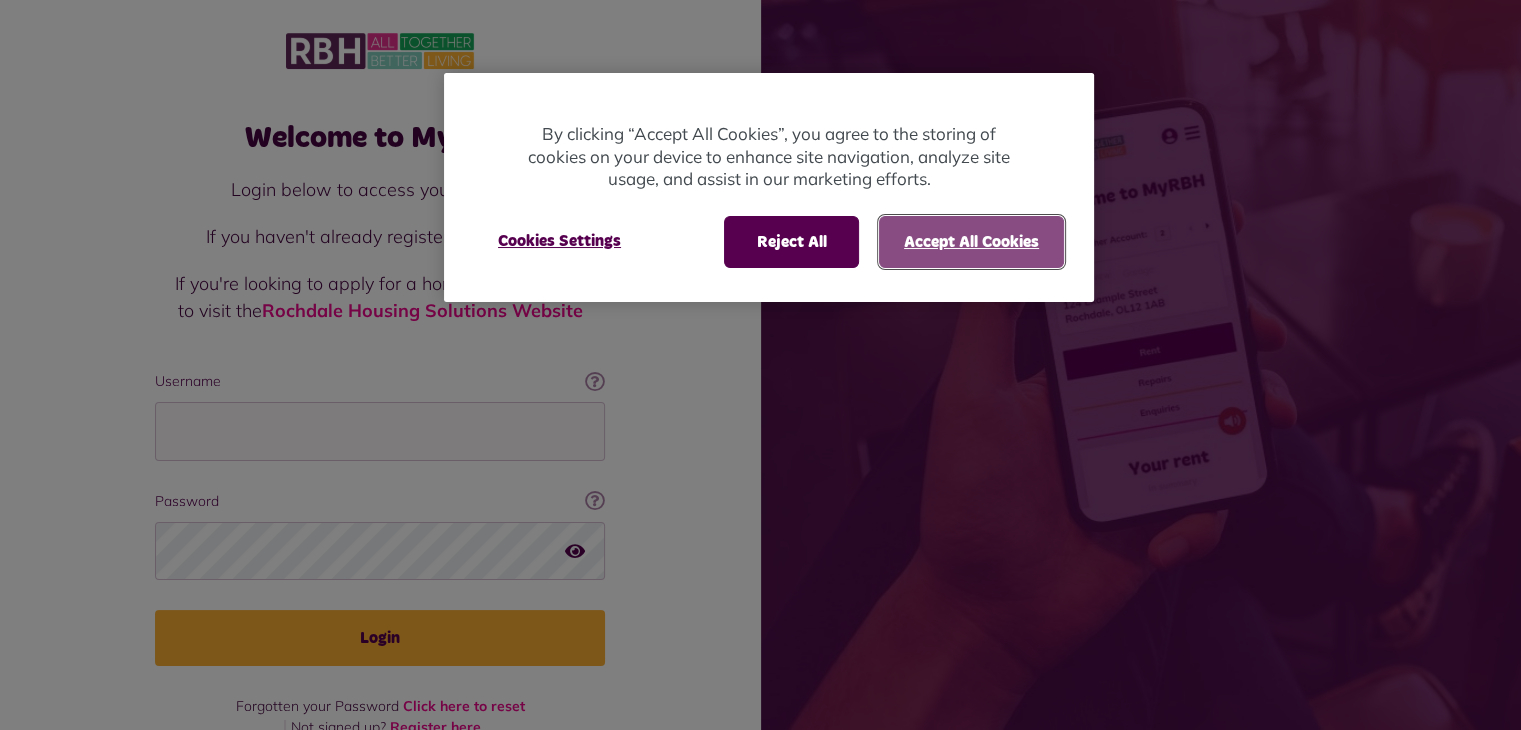 click on "Accept All Cookies" at bounding box center [971, 242] 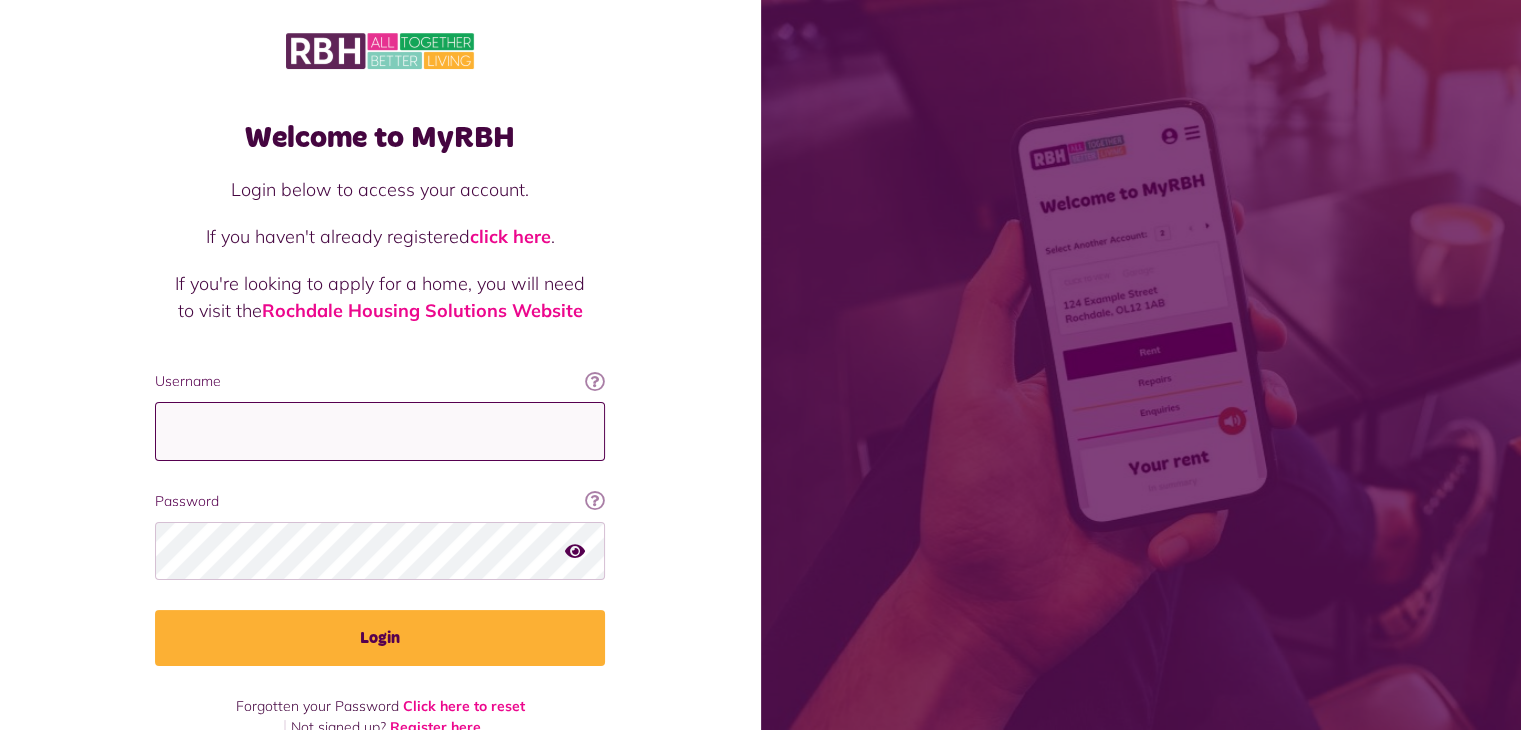 click on "Username" at bounding box center [380, 431] 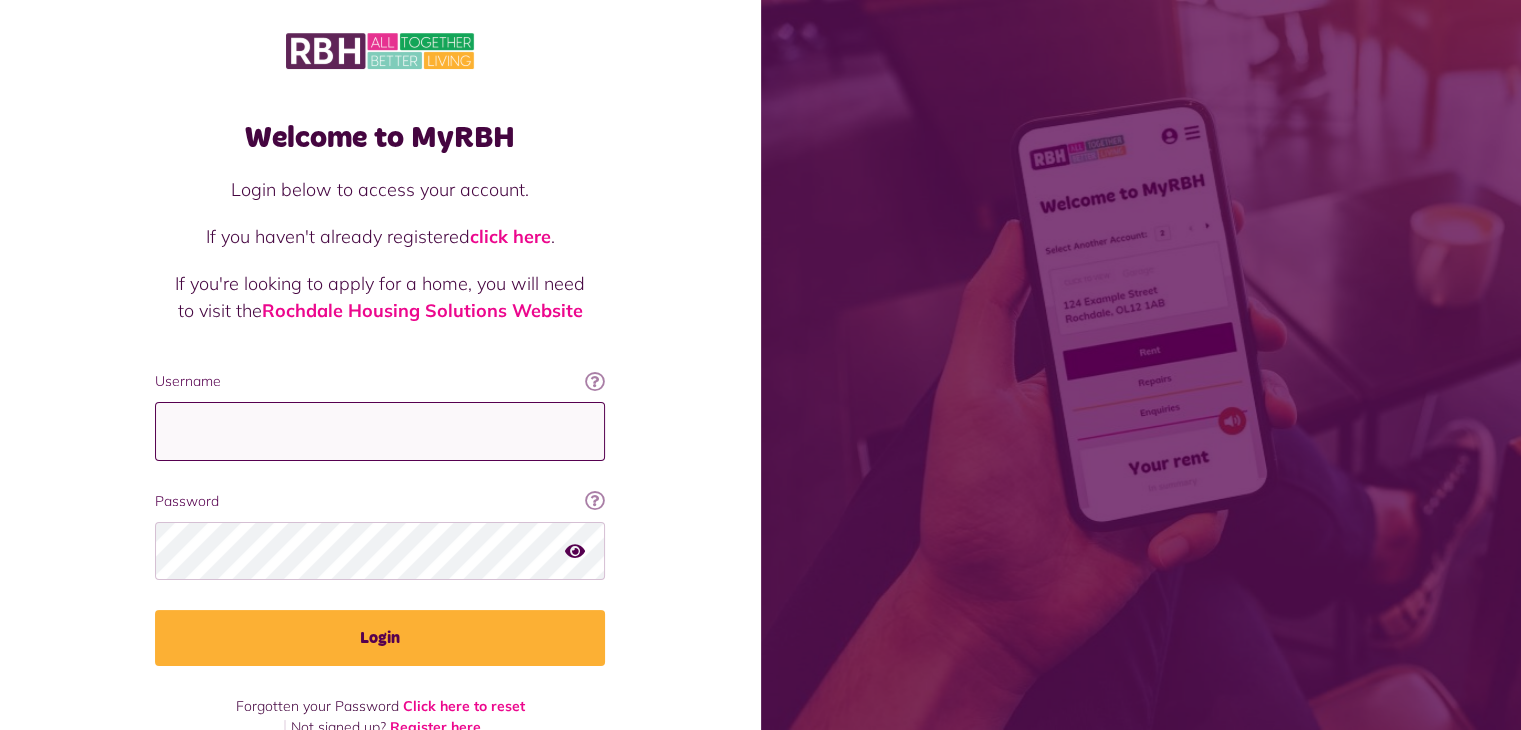type on "**********" 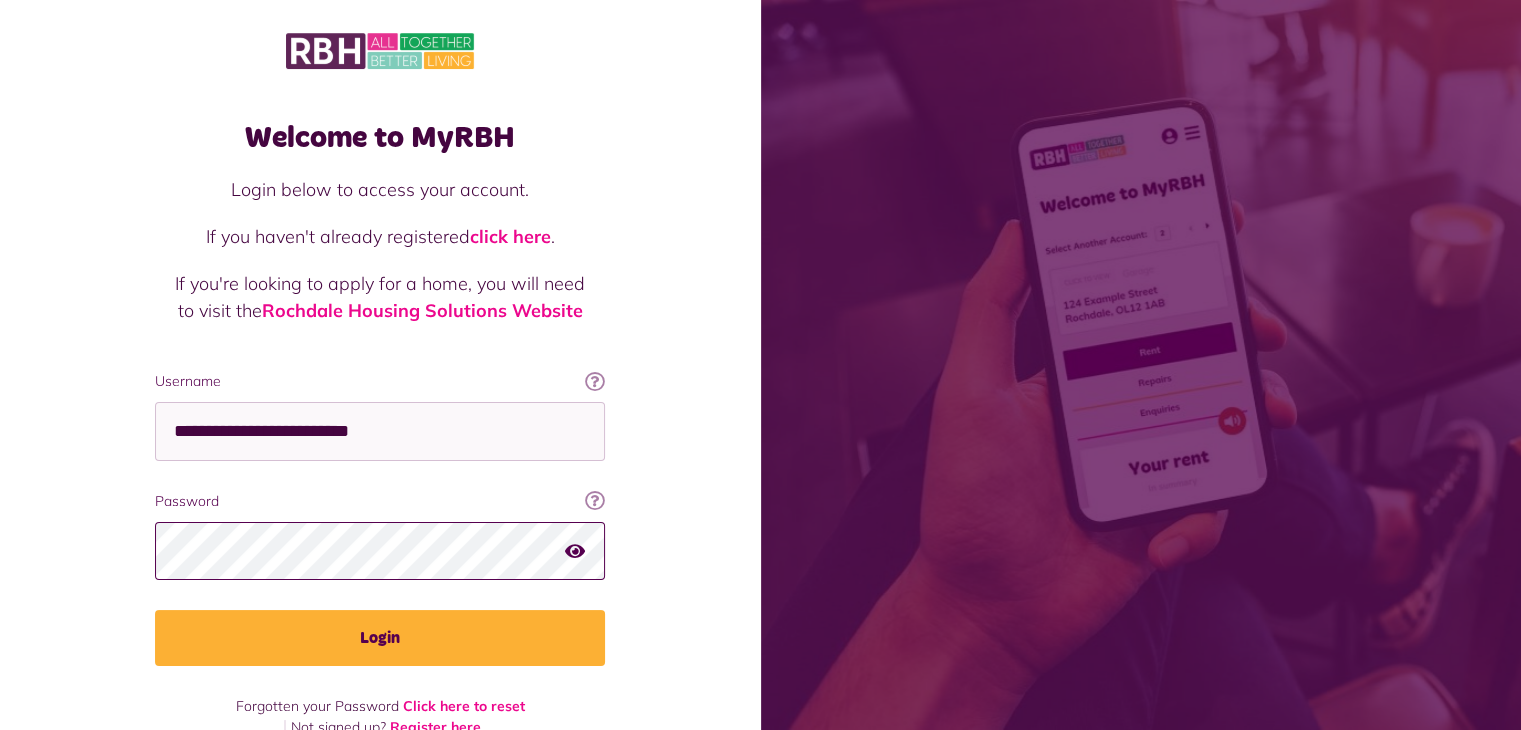click on "Login" at bounding box center (380, 638) 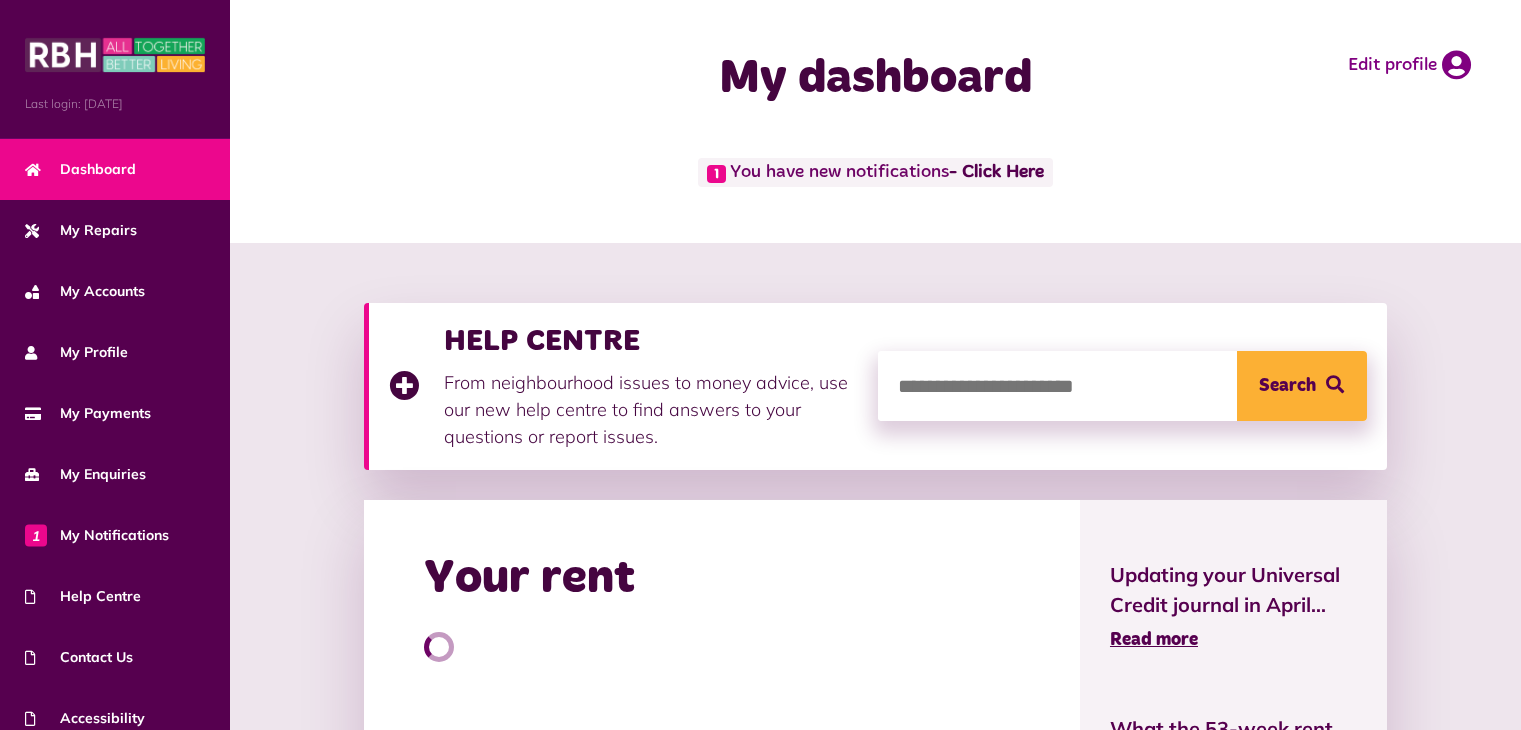 scroll, scrollTop: 0, scrollLeft: 0, axis: both 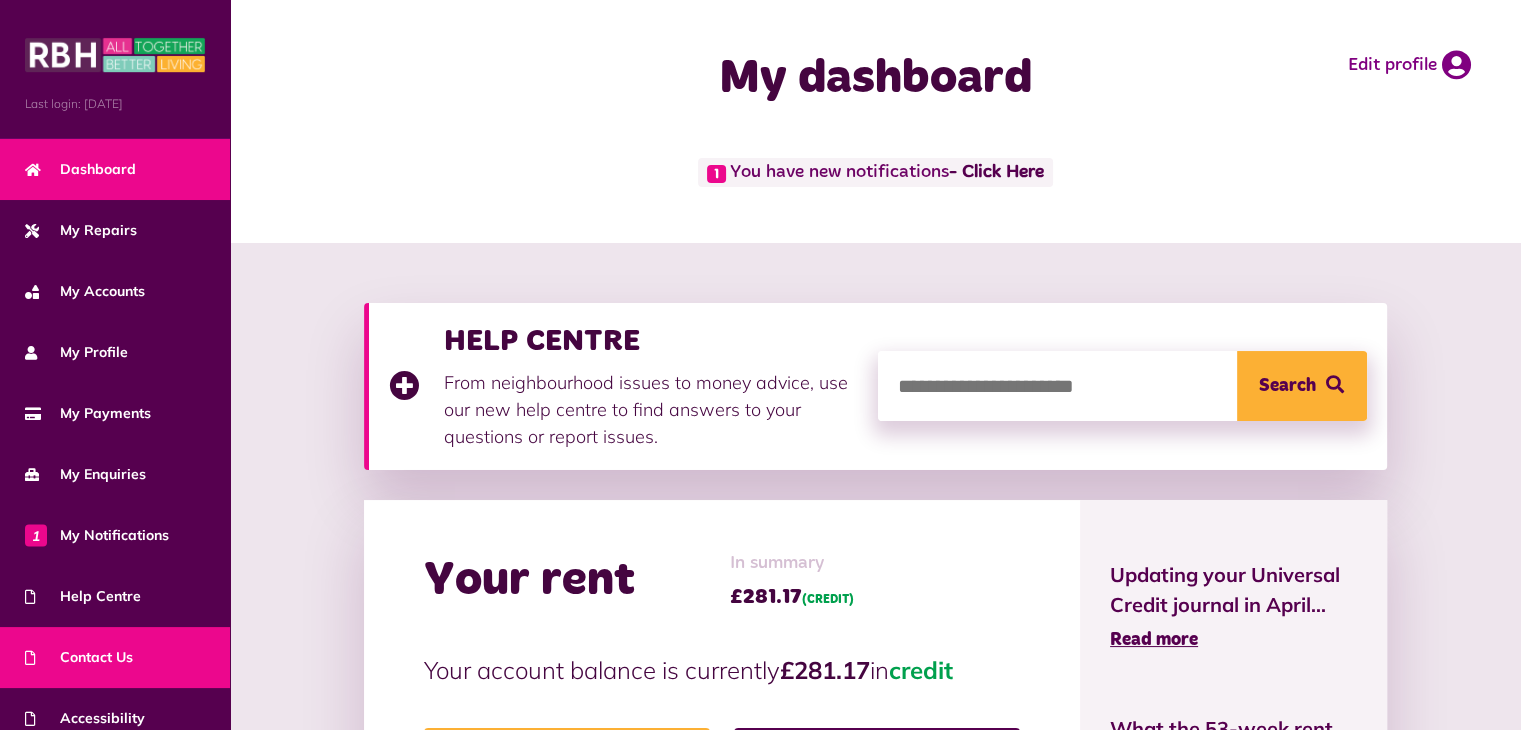 click on "Contact Us" at bounding box center [79, 657] 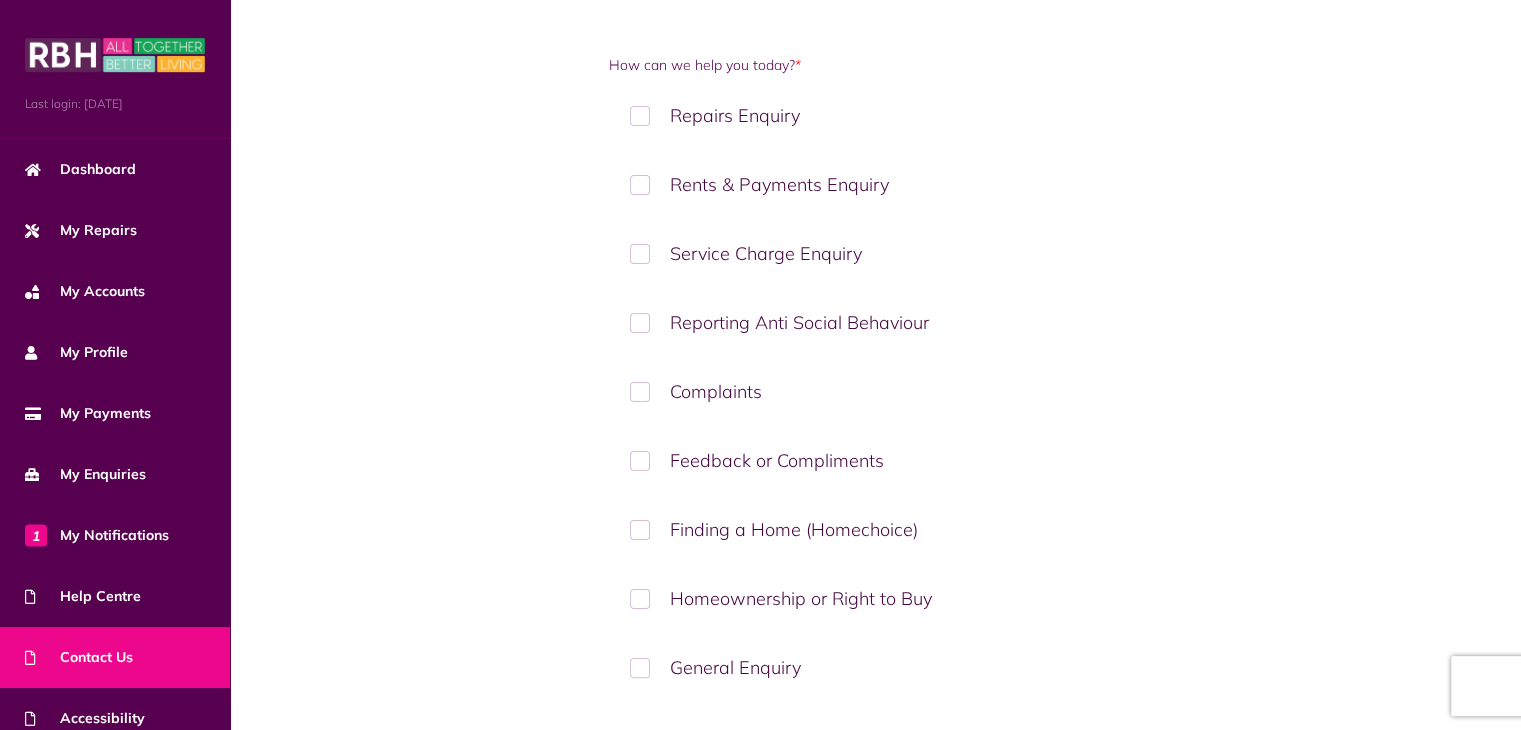 scroll, scrollTop: 300, scrollLeft: 0, axis: vertical 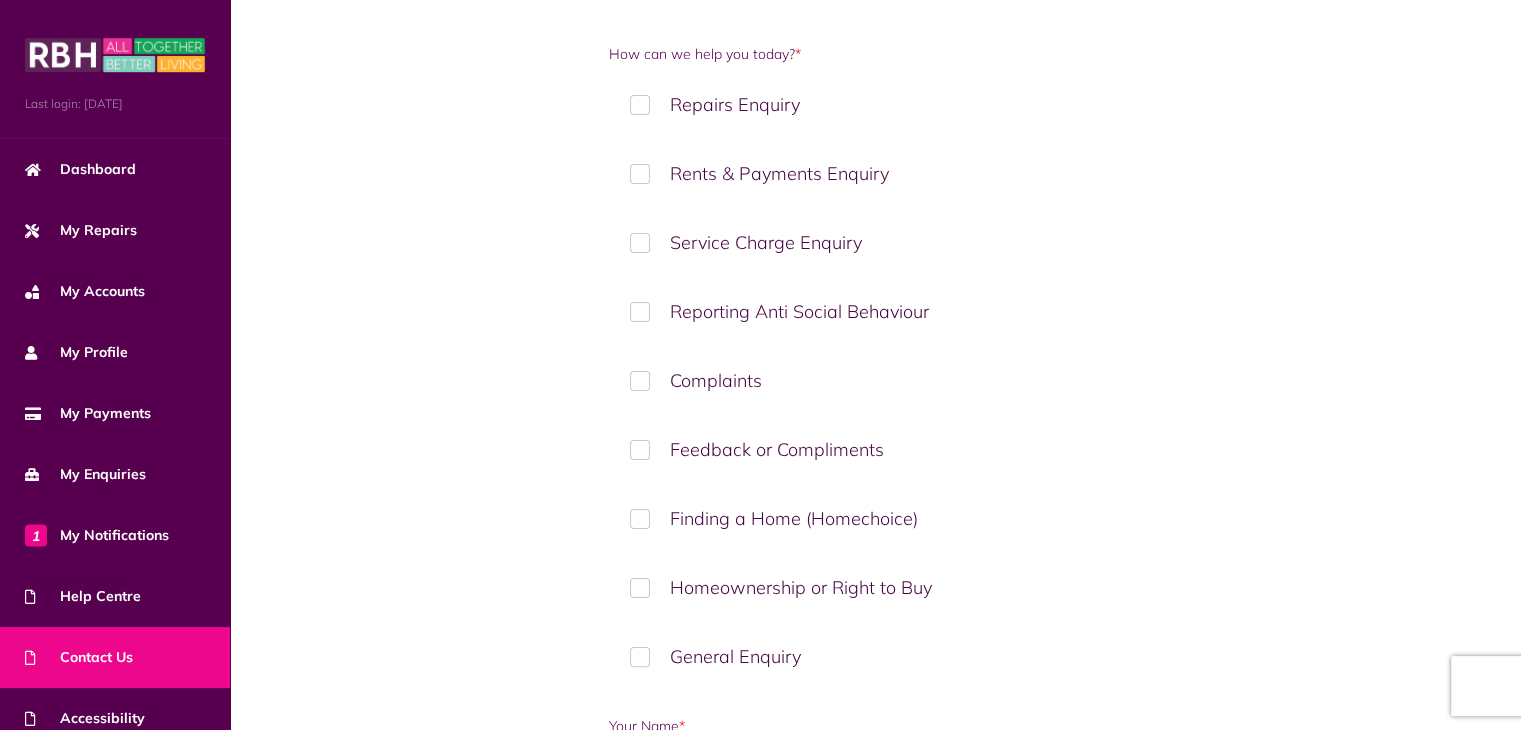 click on "Complaints" at bounding box center [876, 380] 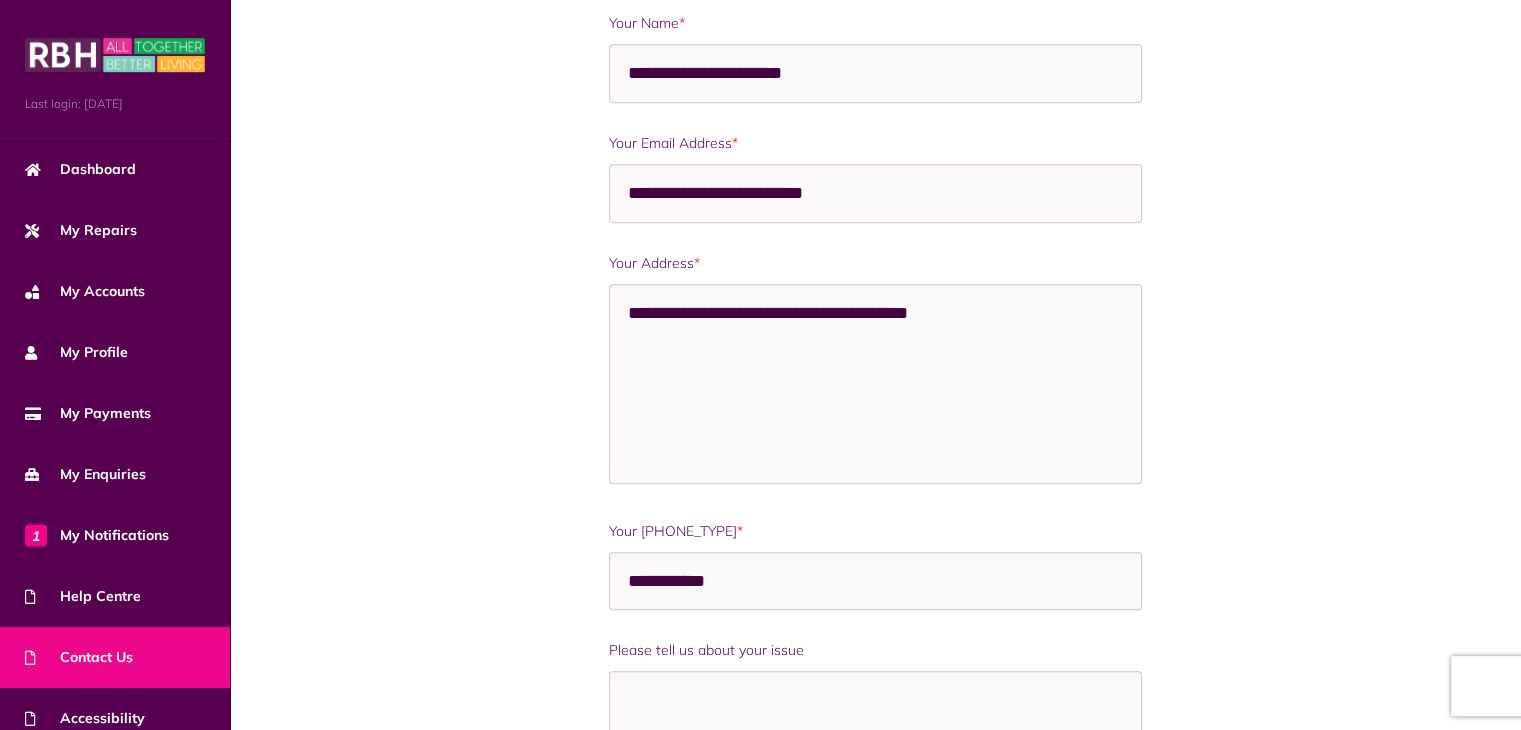 scroll, scrollTop: 1300, scrollLeft: 0, axis: vertical 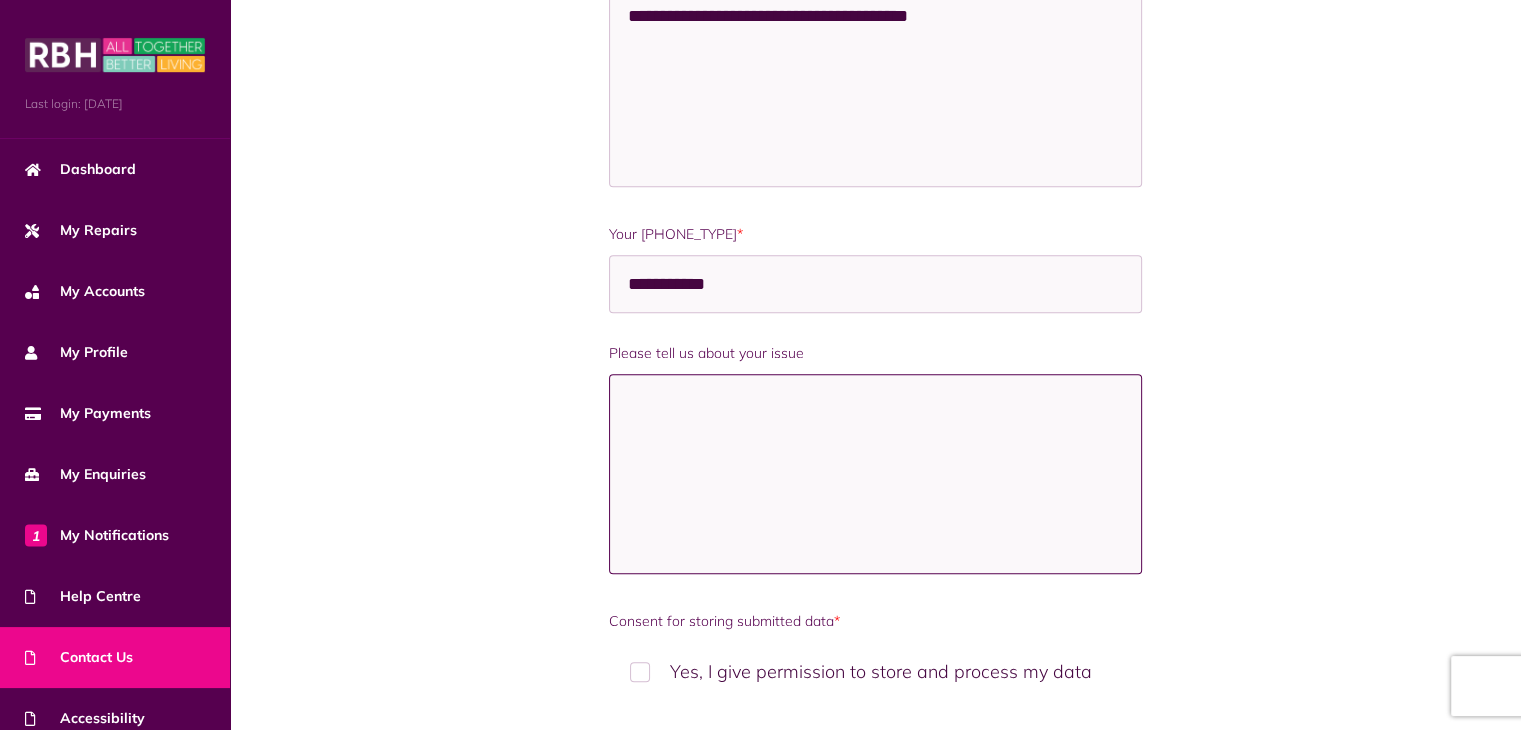 click on "Please tell us about your issue" at bounding box center [876, 474] 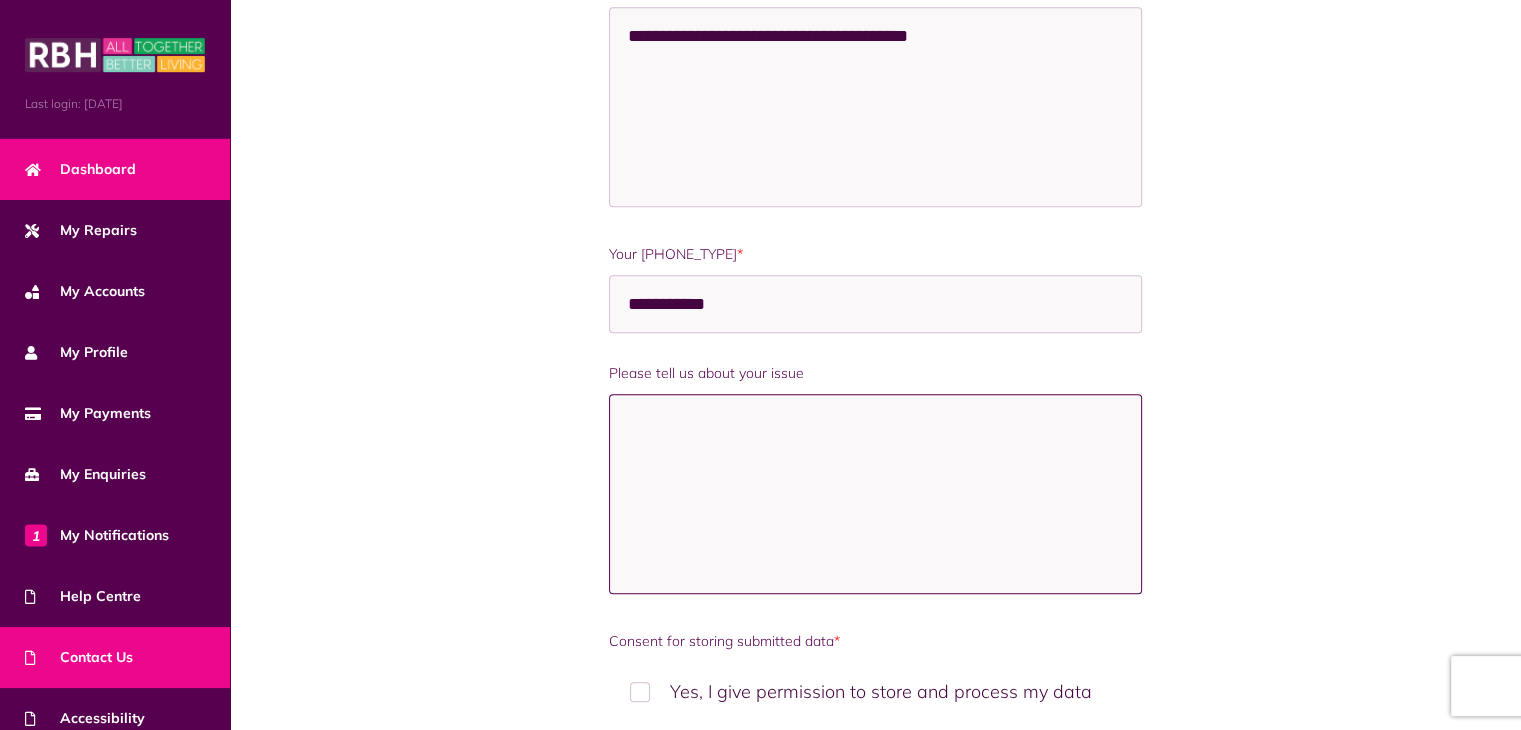 scroll, scrollTop: 980, scrollLeft: 0, axis: vertical 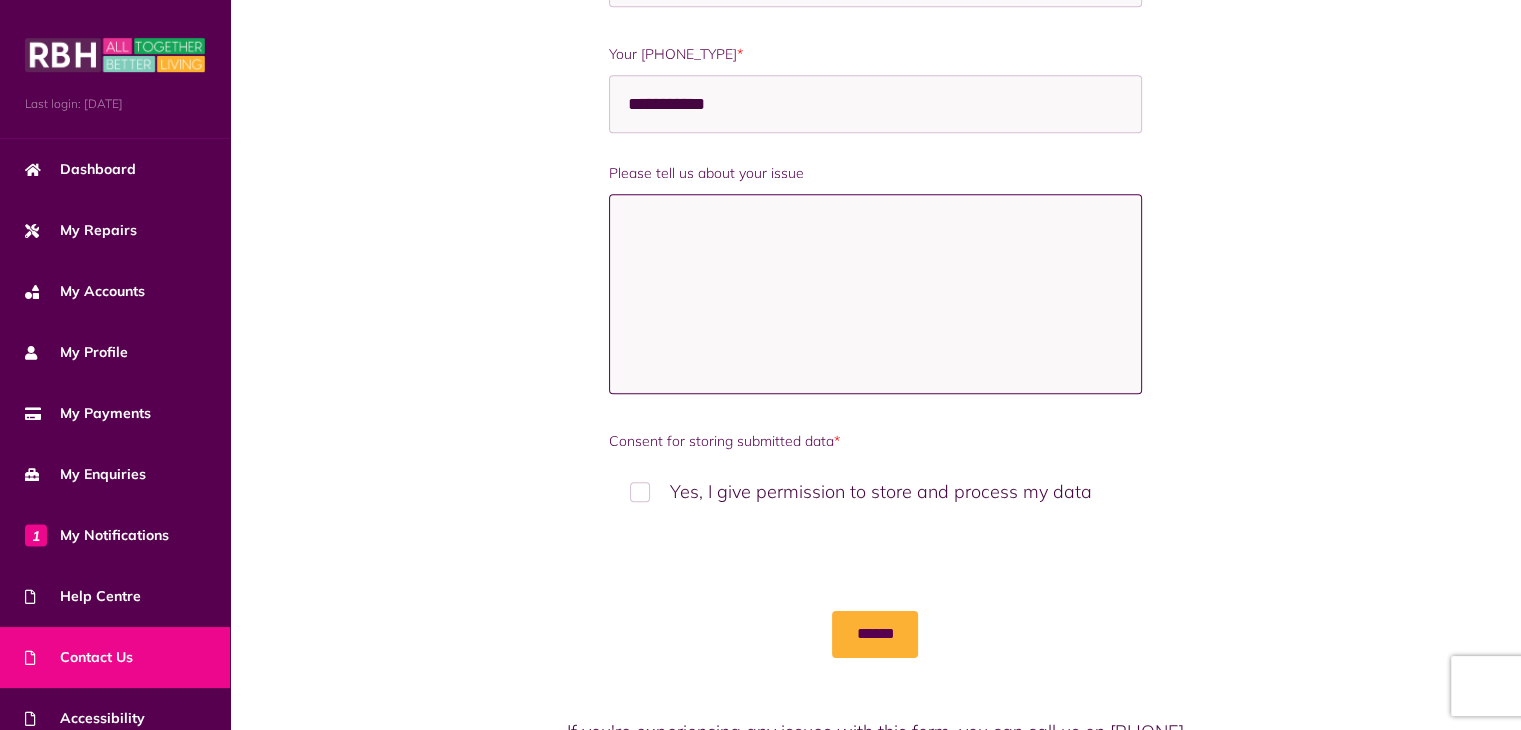 click on "Please tell us about your issue" at bounding box center [876, 294] 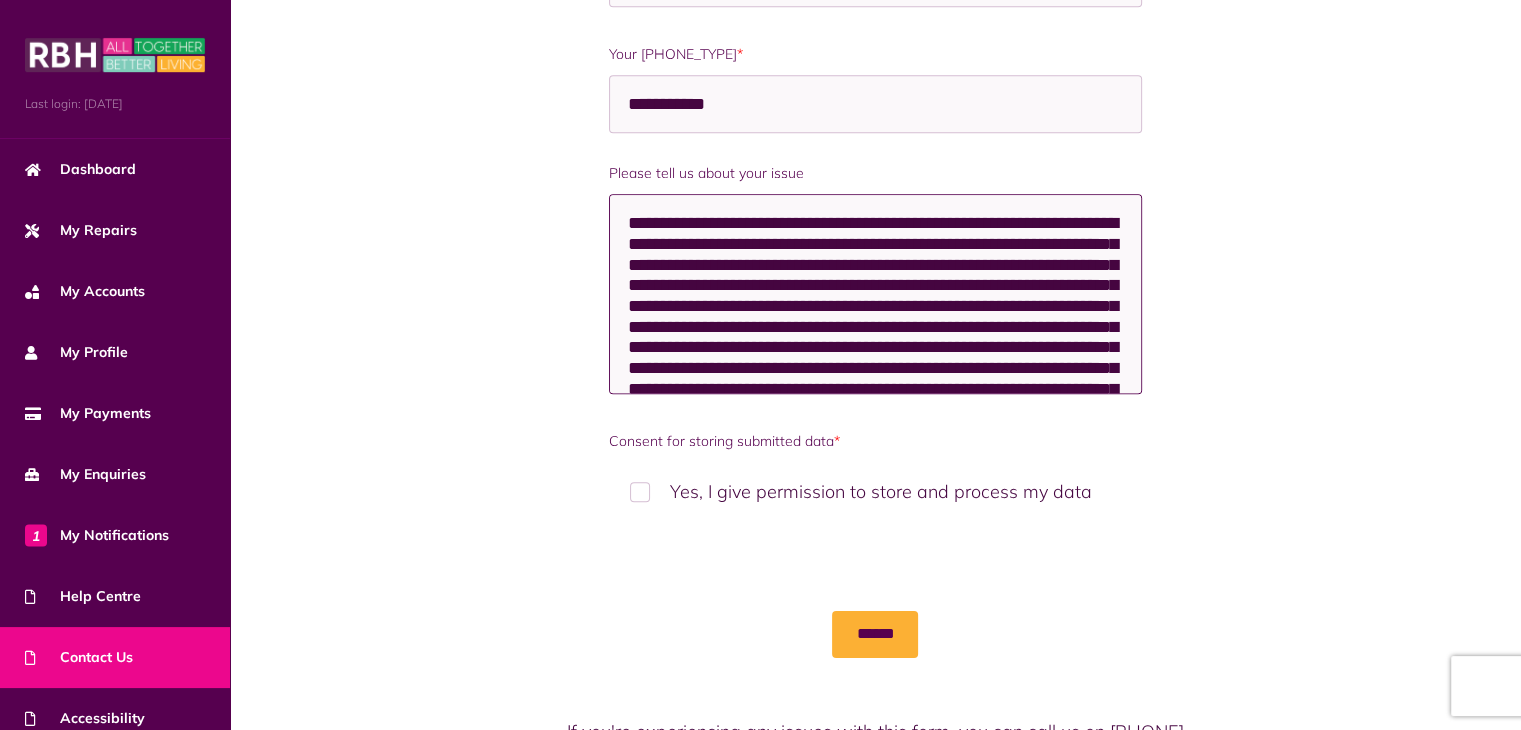 scroll, scrollTop: 68, scrollLeft: 0, axis: vertical 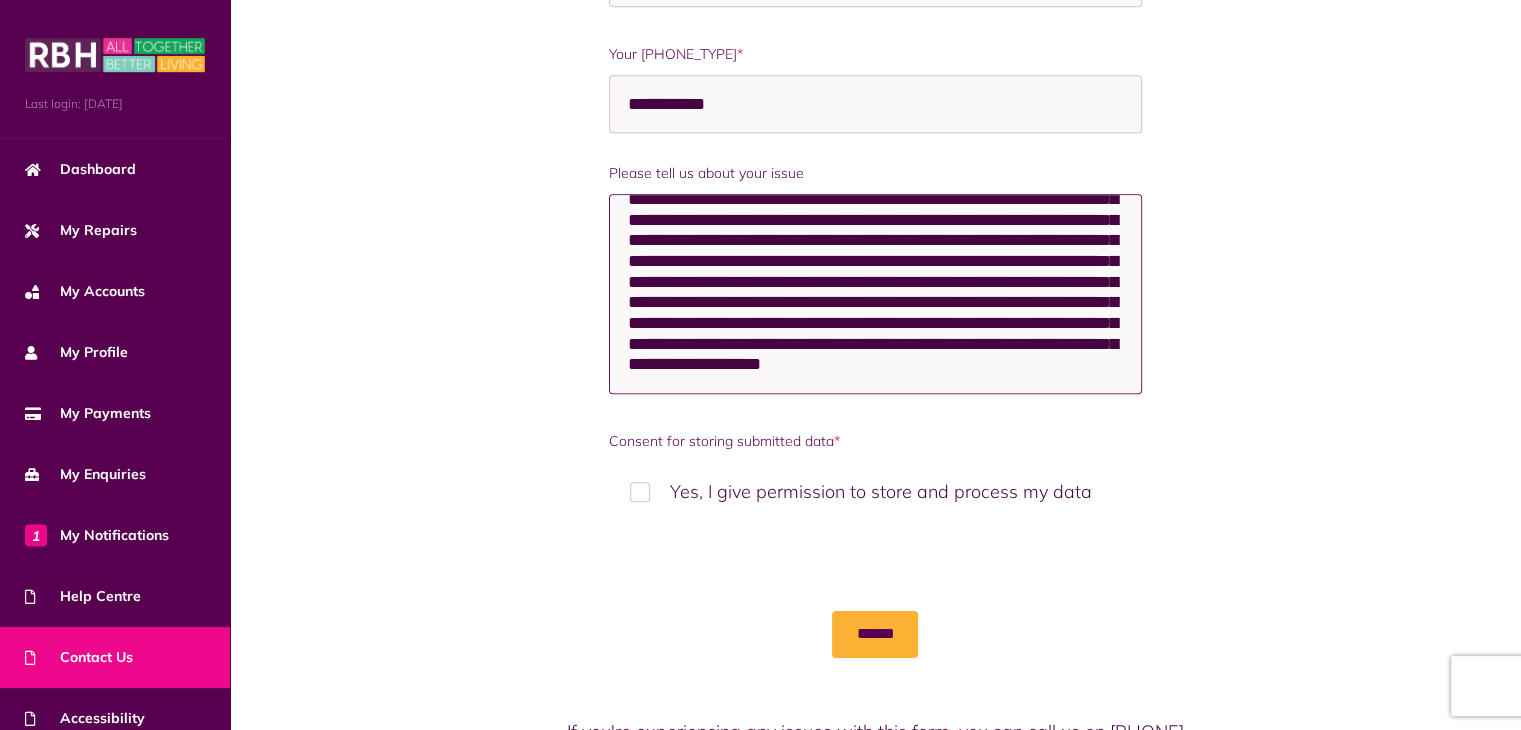 click on "**********" at bounding box center [876, 294] 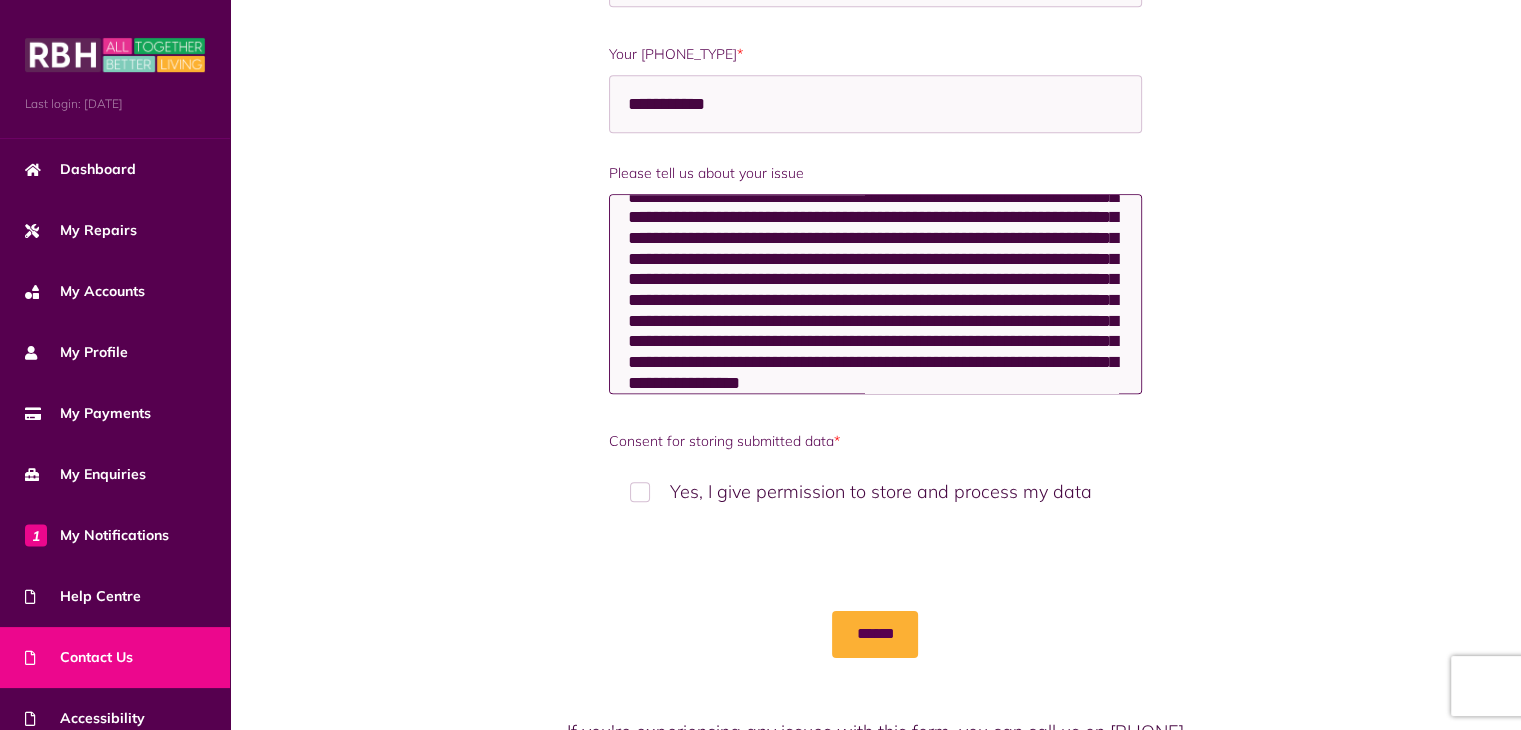 scroll, scrollTop: 110, scrollLeft: 0, axis: vertical 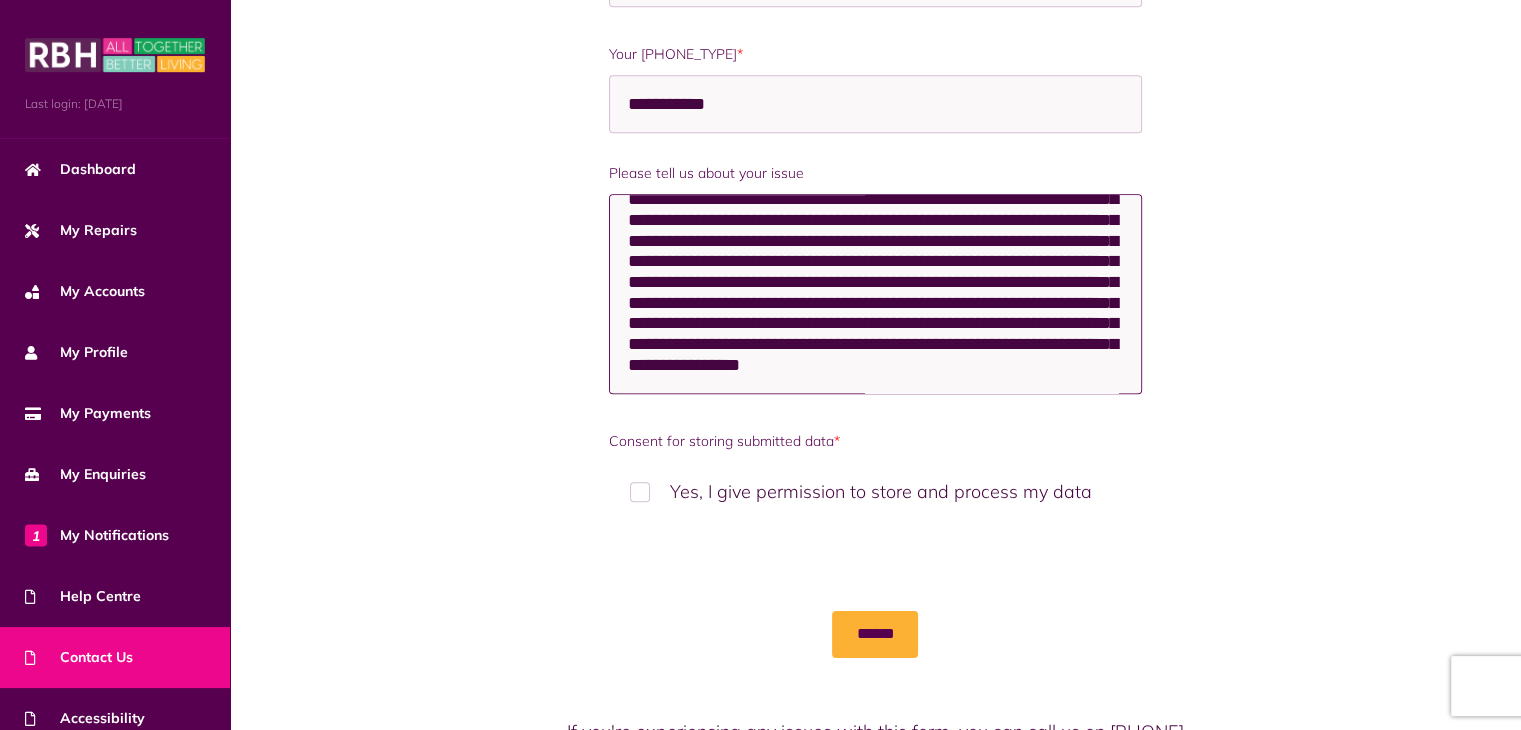 click on "**********" at bounding box center (876, 294) 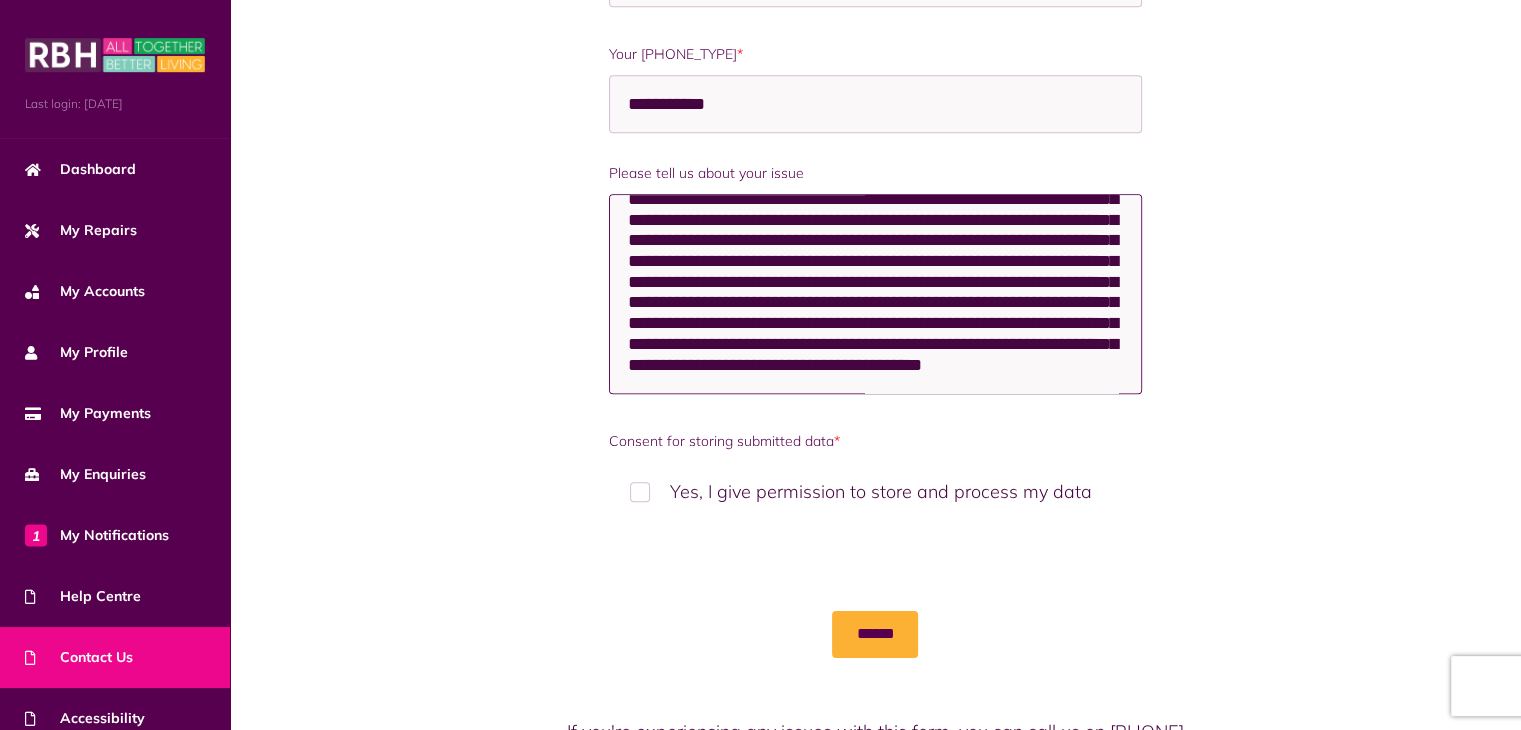 scroll, scrollTop: 152, scrollLeft: 0, axis: vertical 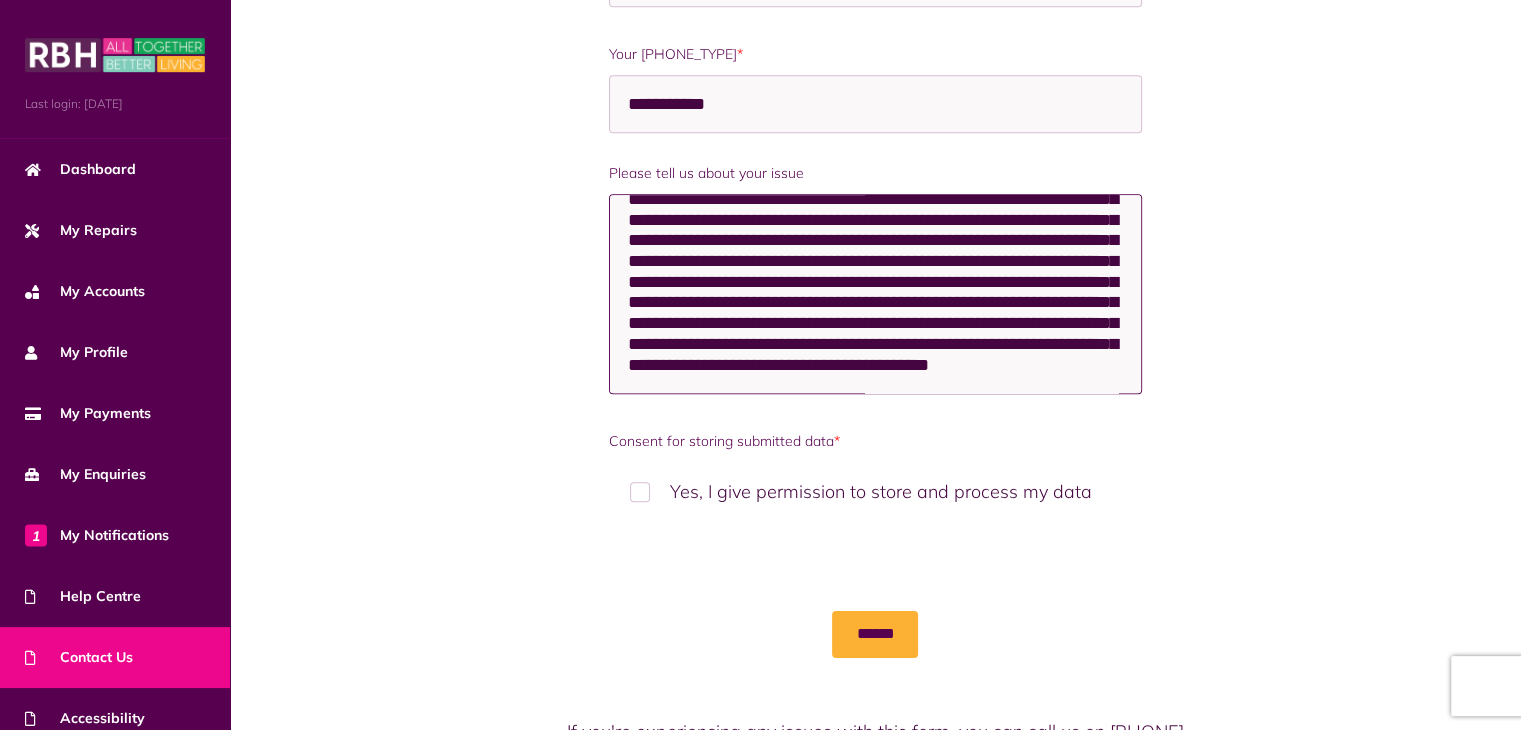 type on "**********" 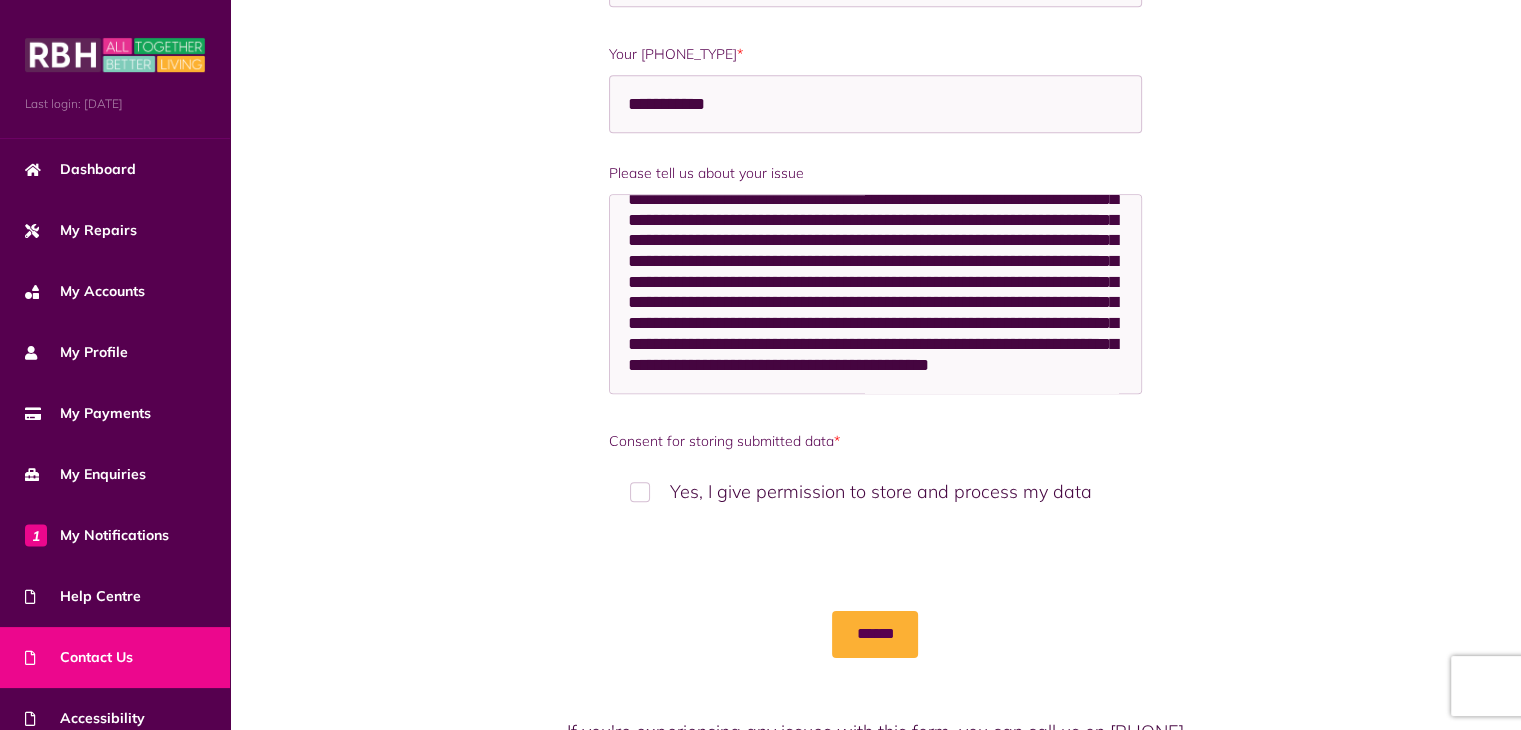 click on "Yes, I give permission to store and process my data" at bounding box center (876, 491) 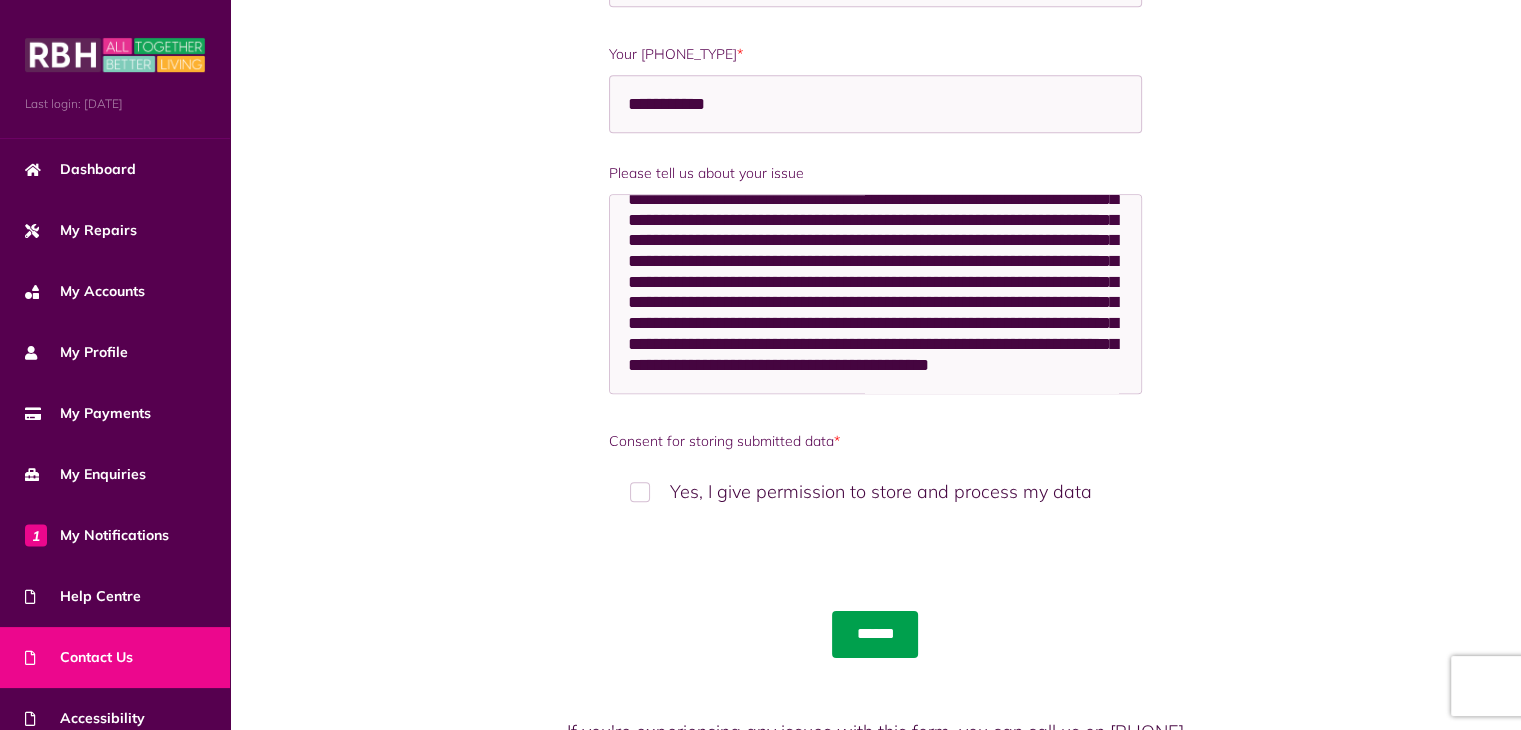 click on "******" at bounding box center [875, 634] 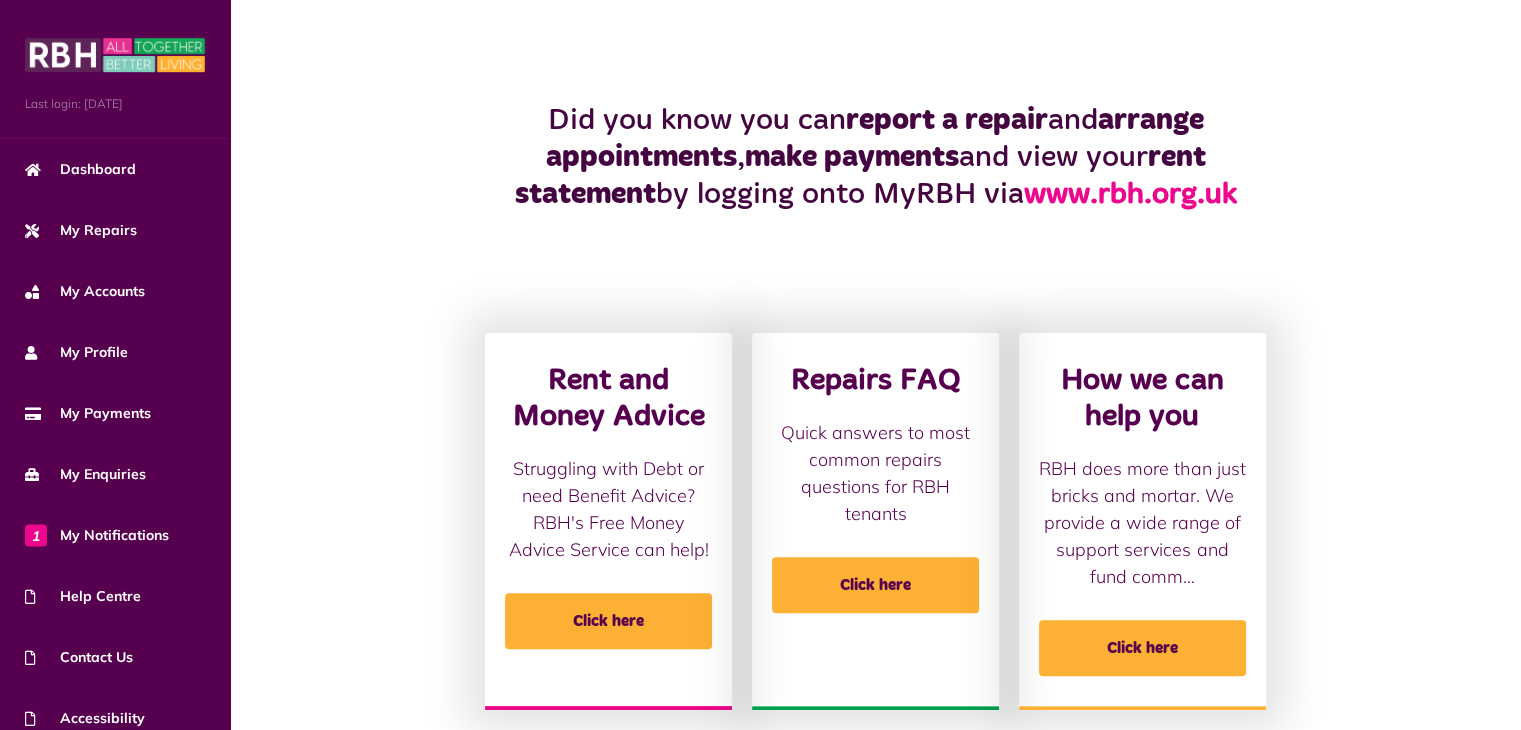 scroll, scrollTop: 442, scrollLeft: 0, axis: vertical 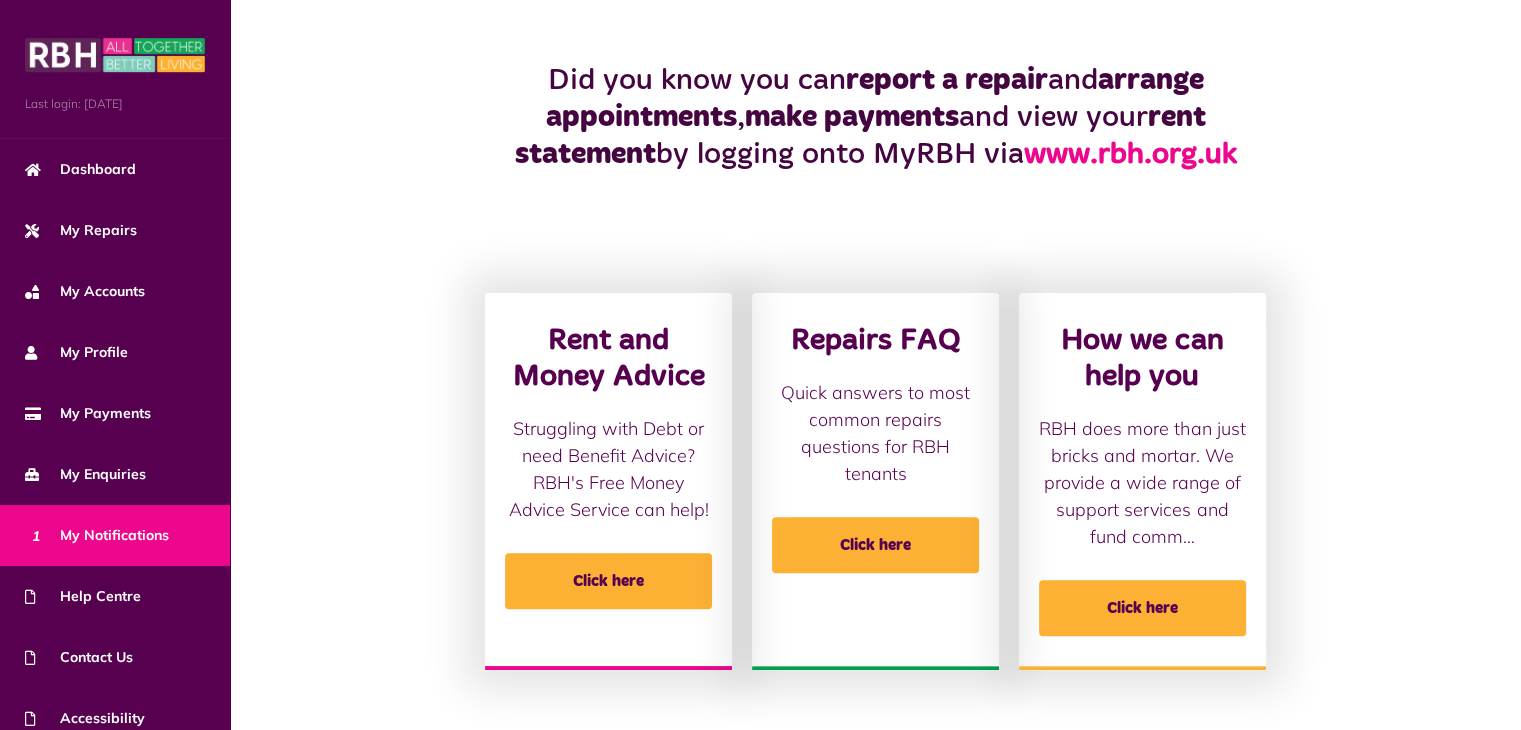 click on "1  My Notifications" at bounding box center [97, 535] 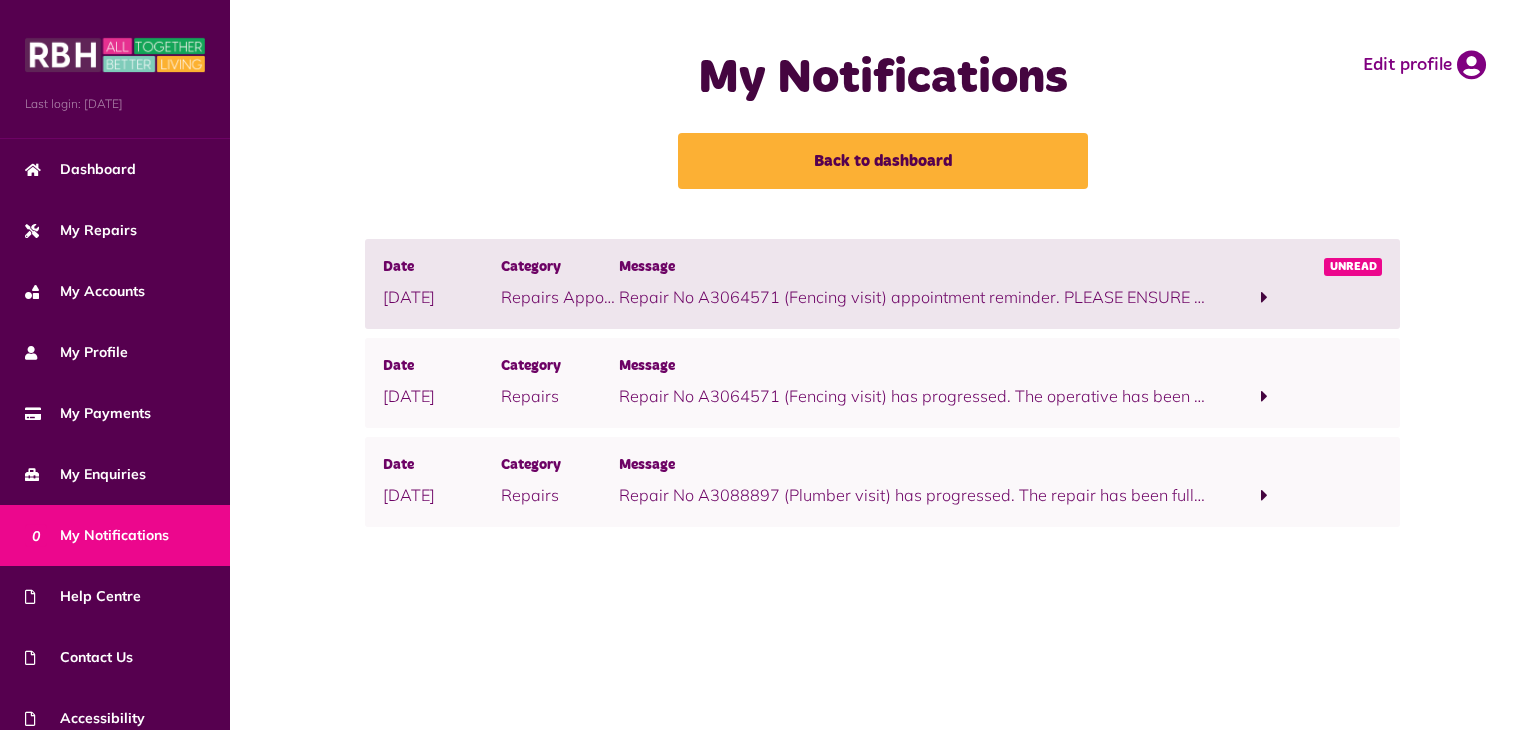 scroll, scrollTop: 0, scrollLeft: 0, axis: both 